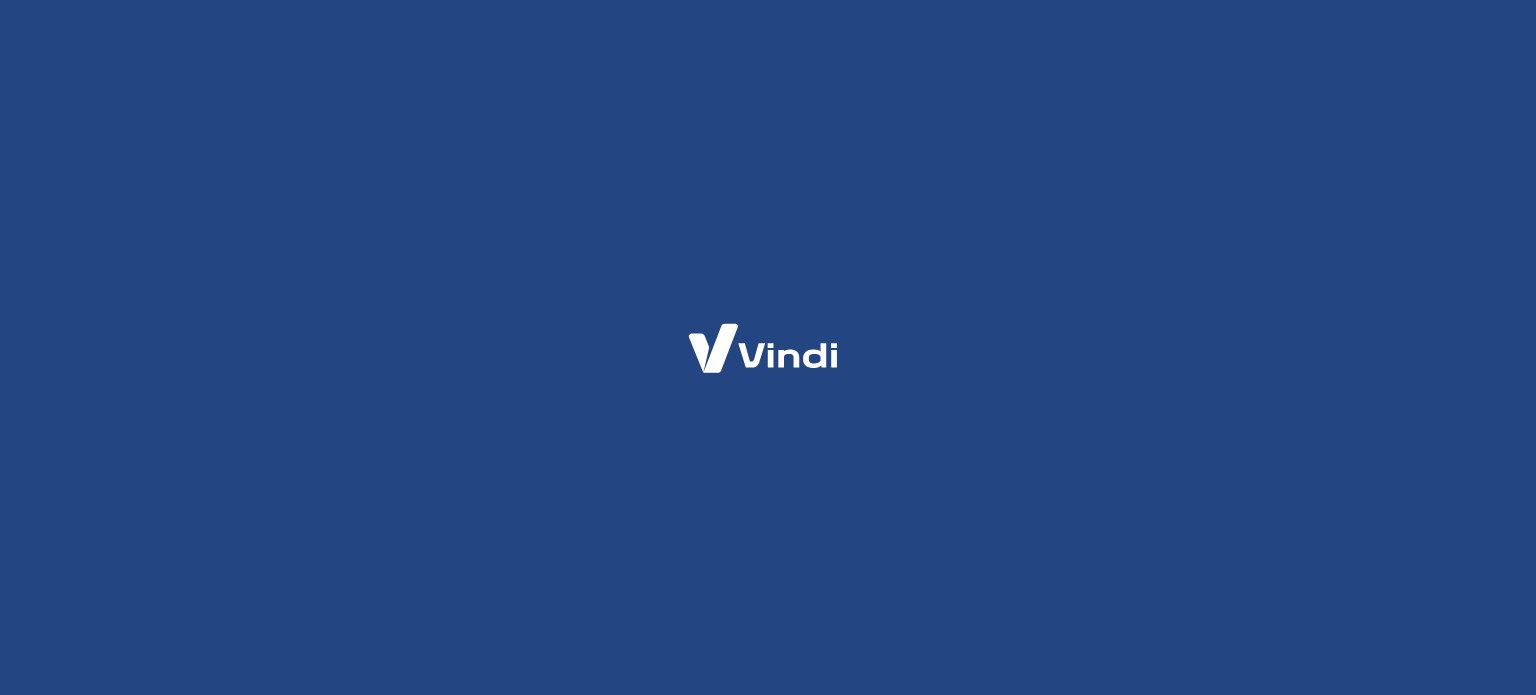 scroll, scrollTop: 0, scrollLeft: 0, axis: both 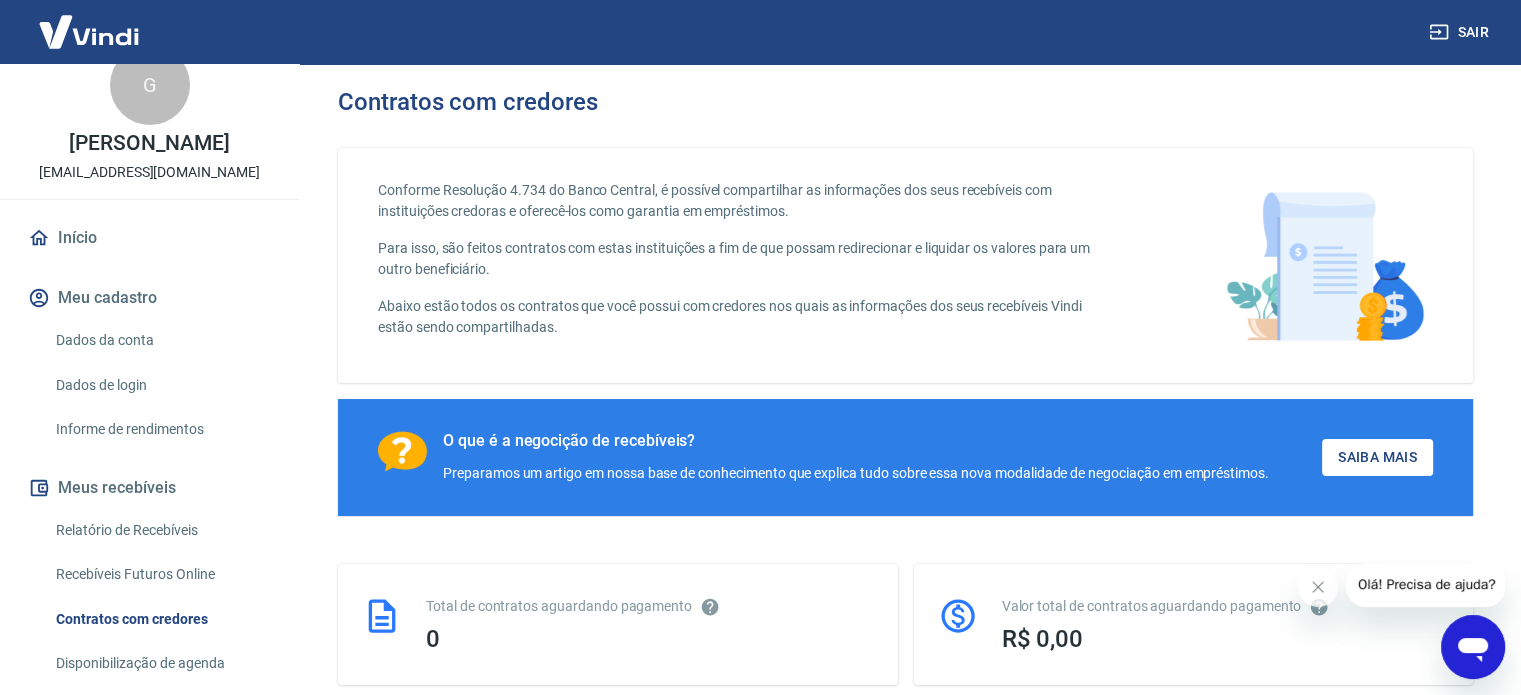 click on "Meu cadastro" at bounding box center (149, 298) 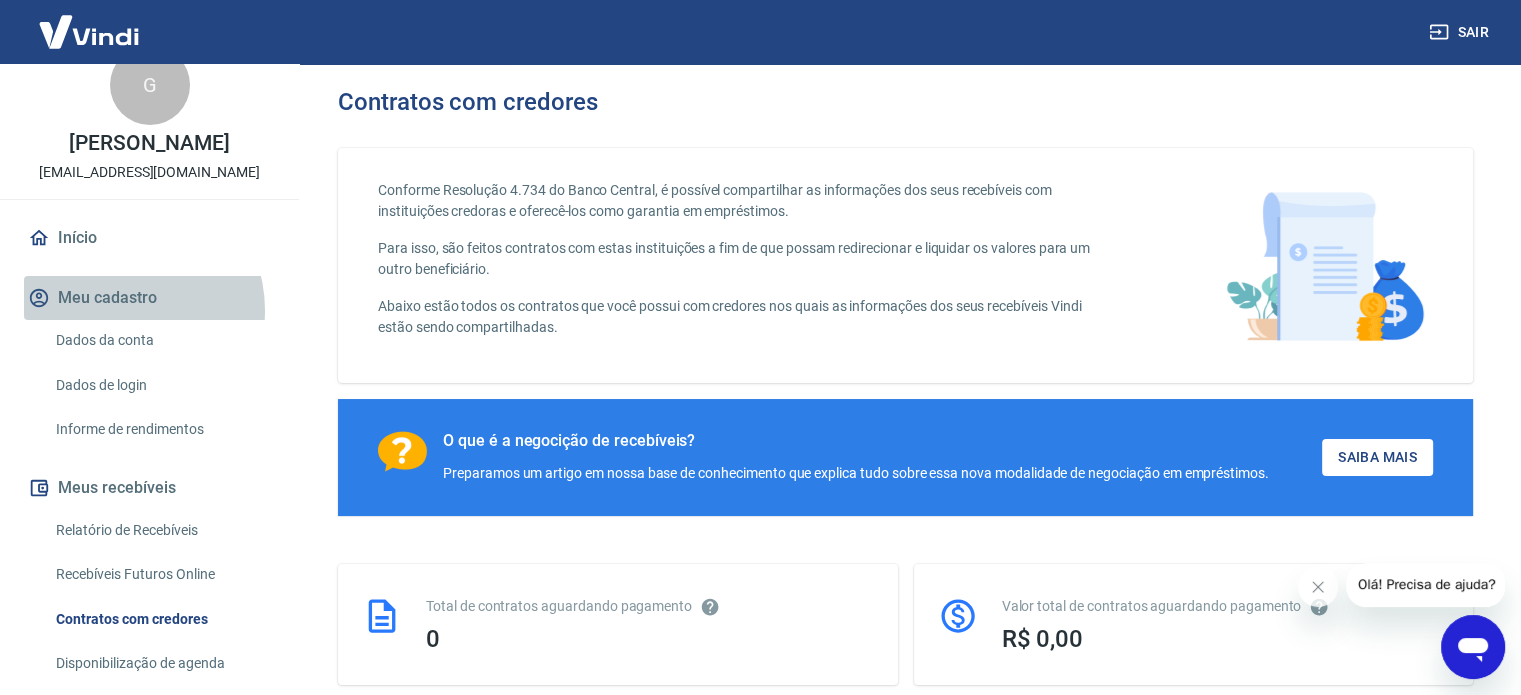 click on "Meu cadastro" at bounding box center (149, 298) 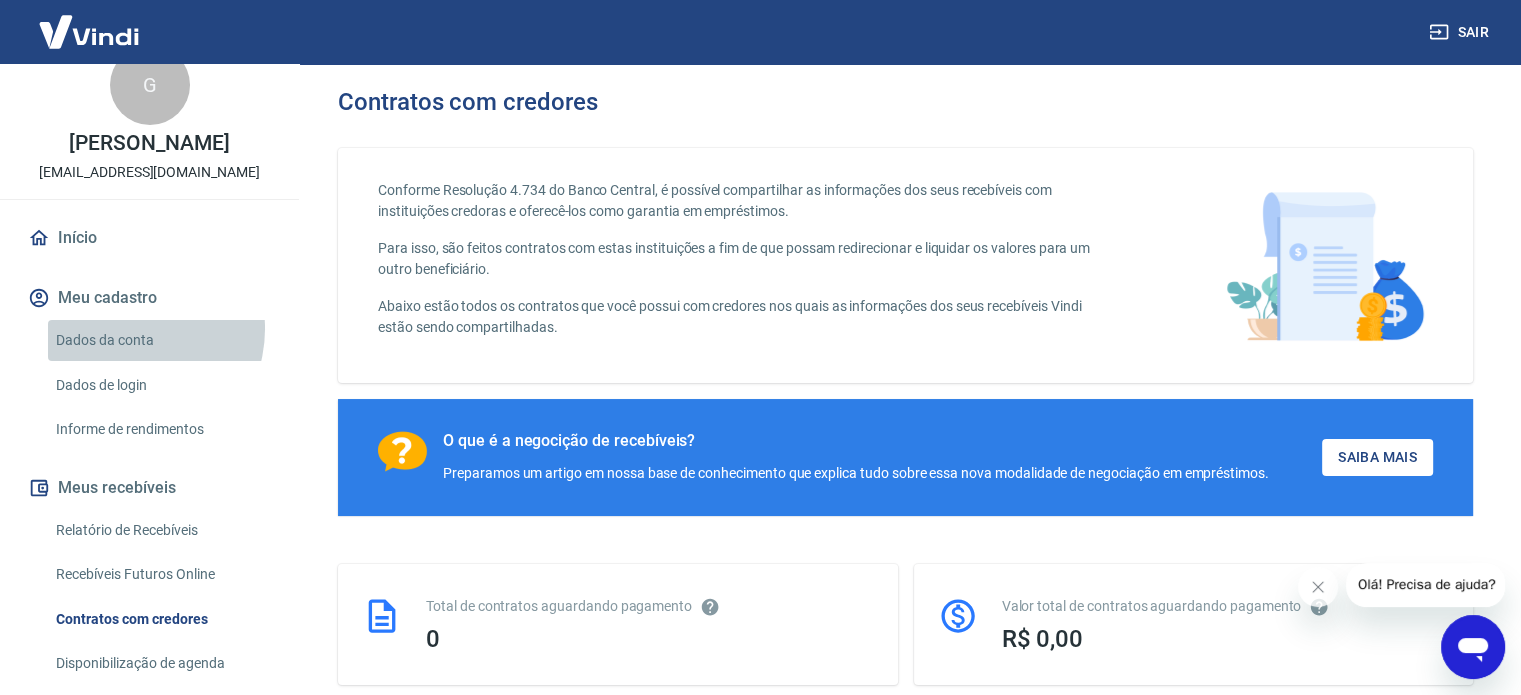 click on "Dados da conta" at bounding box center (161, 340) 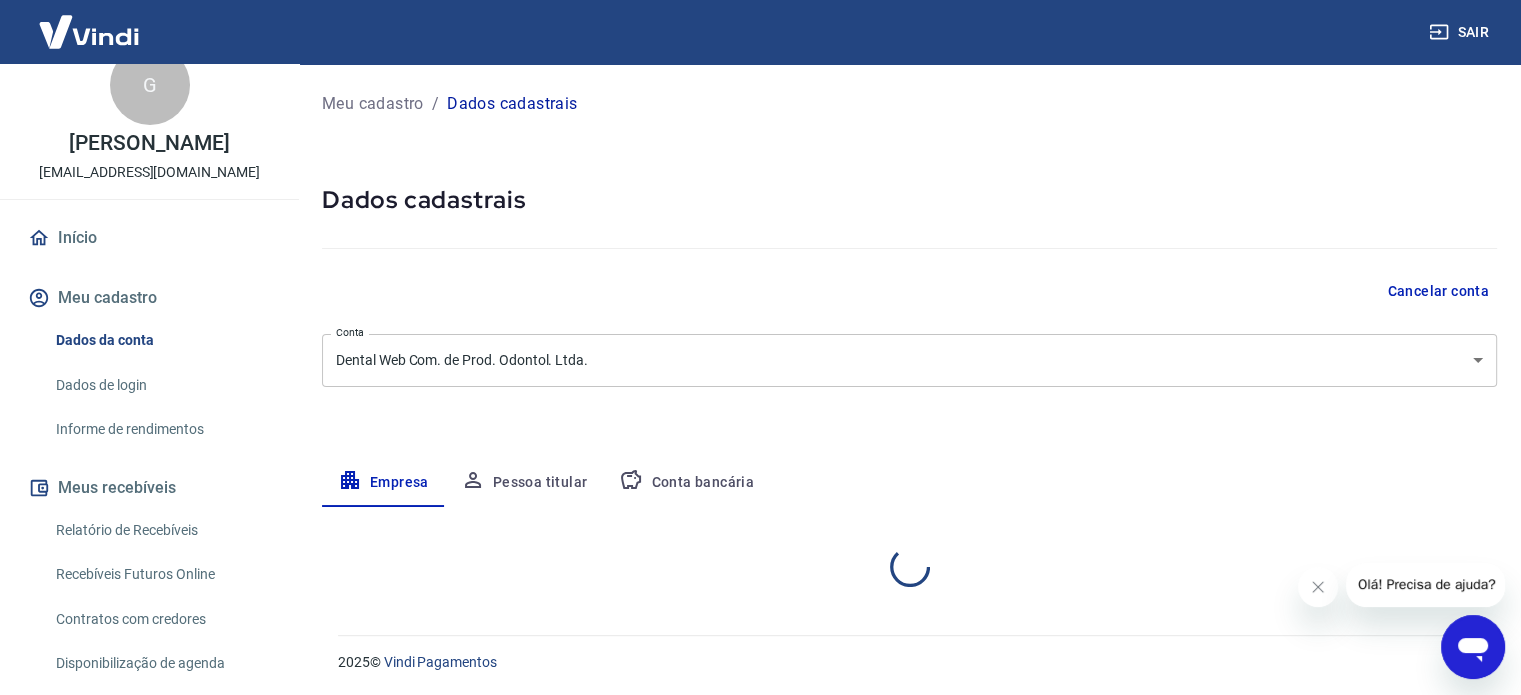 select on "RS" 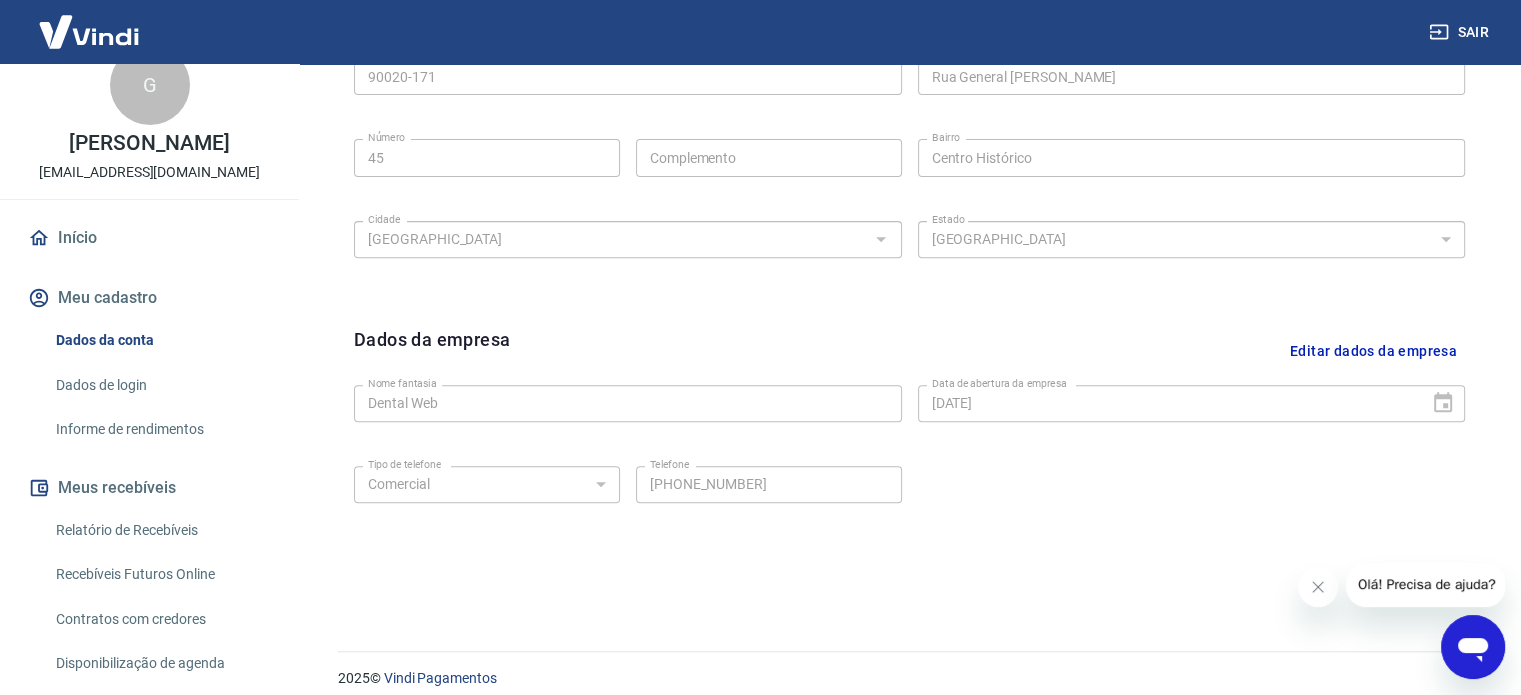 scroll, scrollTop: 746, scrollLeft: 0, axis: vertical 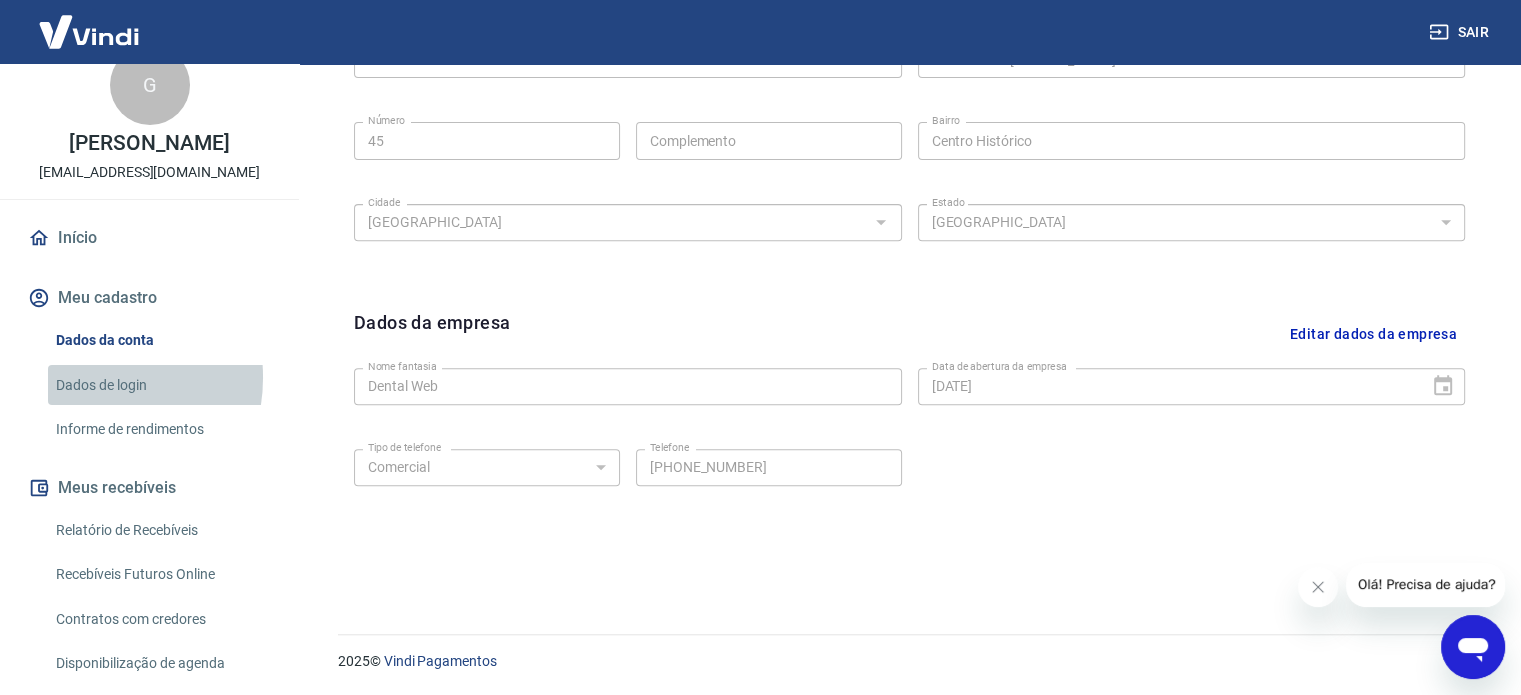 click on "Dados de login" at bounding box center [161, 385] 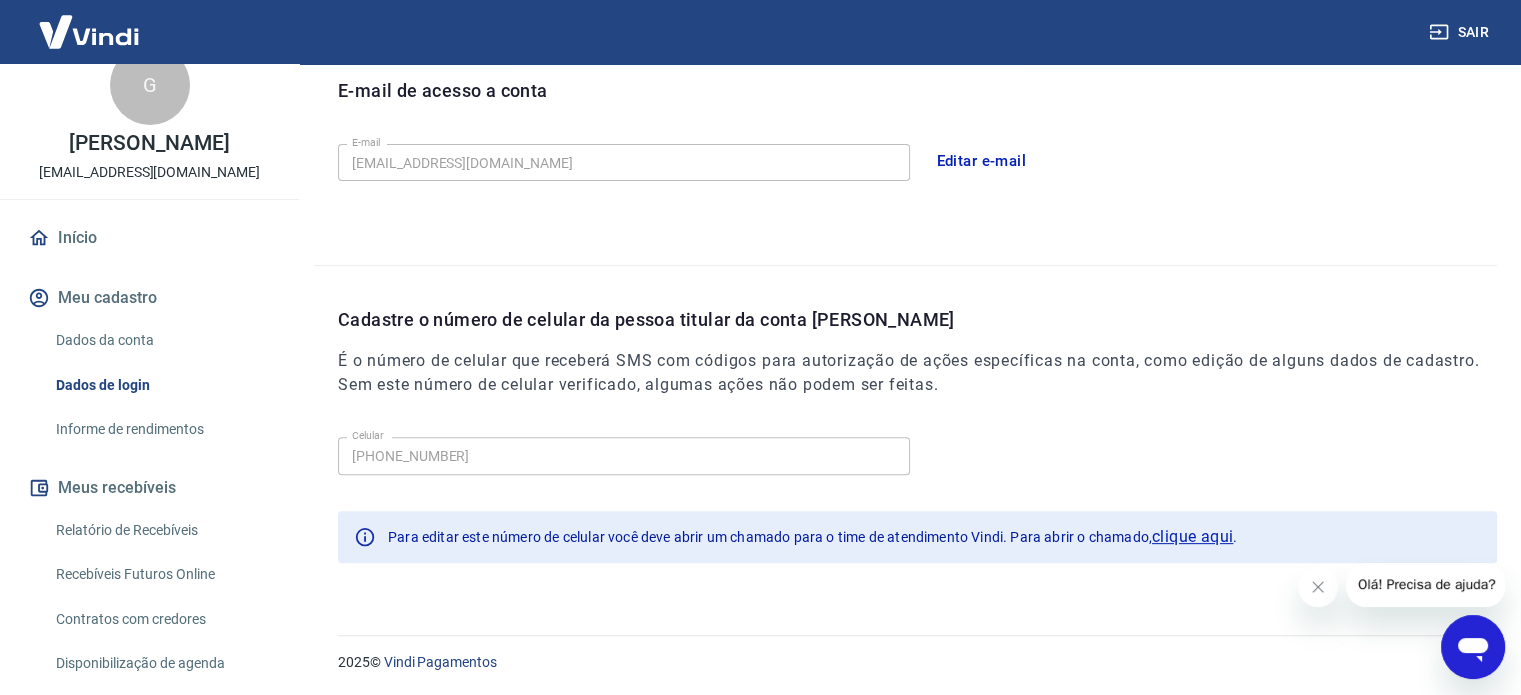 scroll, scrollTop: 568, scrollLeft: 0, axis: vertical 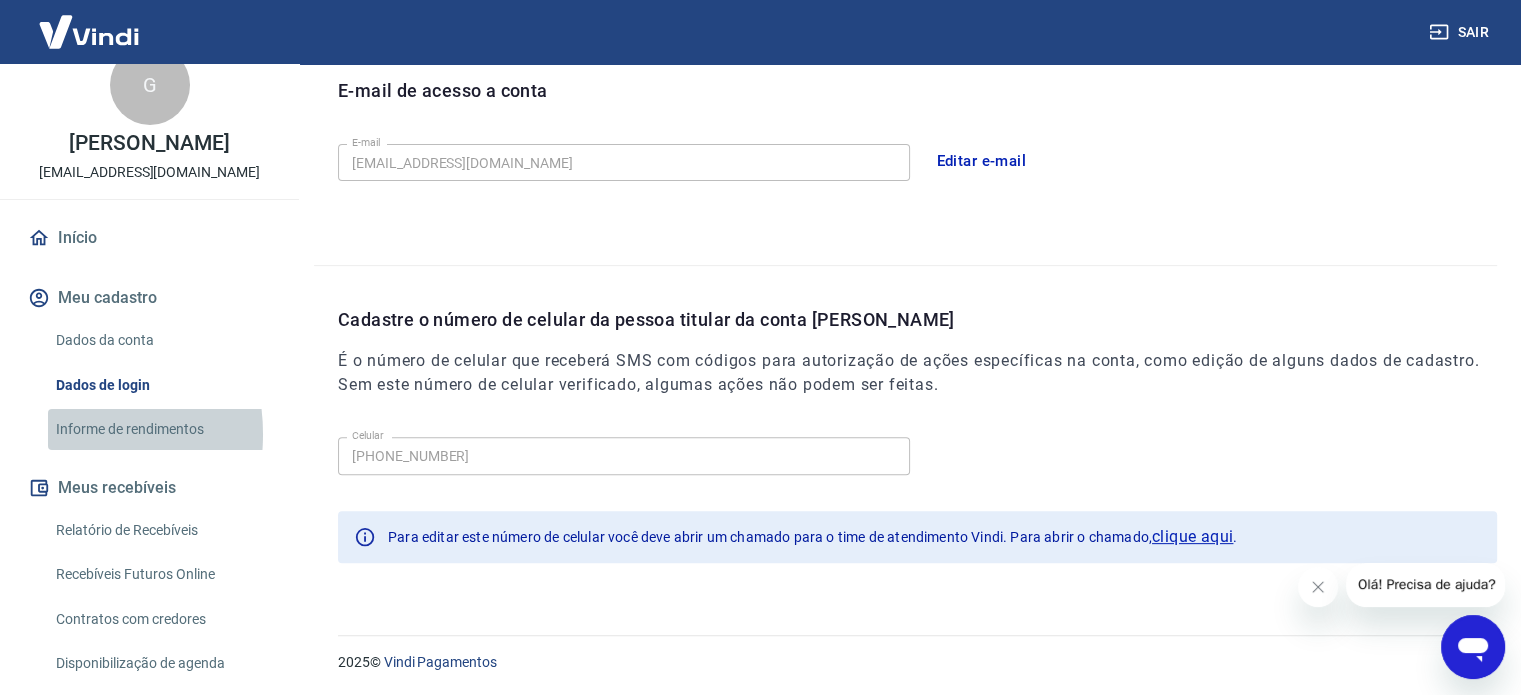 click on "Informe de rendimentos" at bounding box center [161, 429] 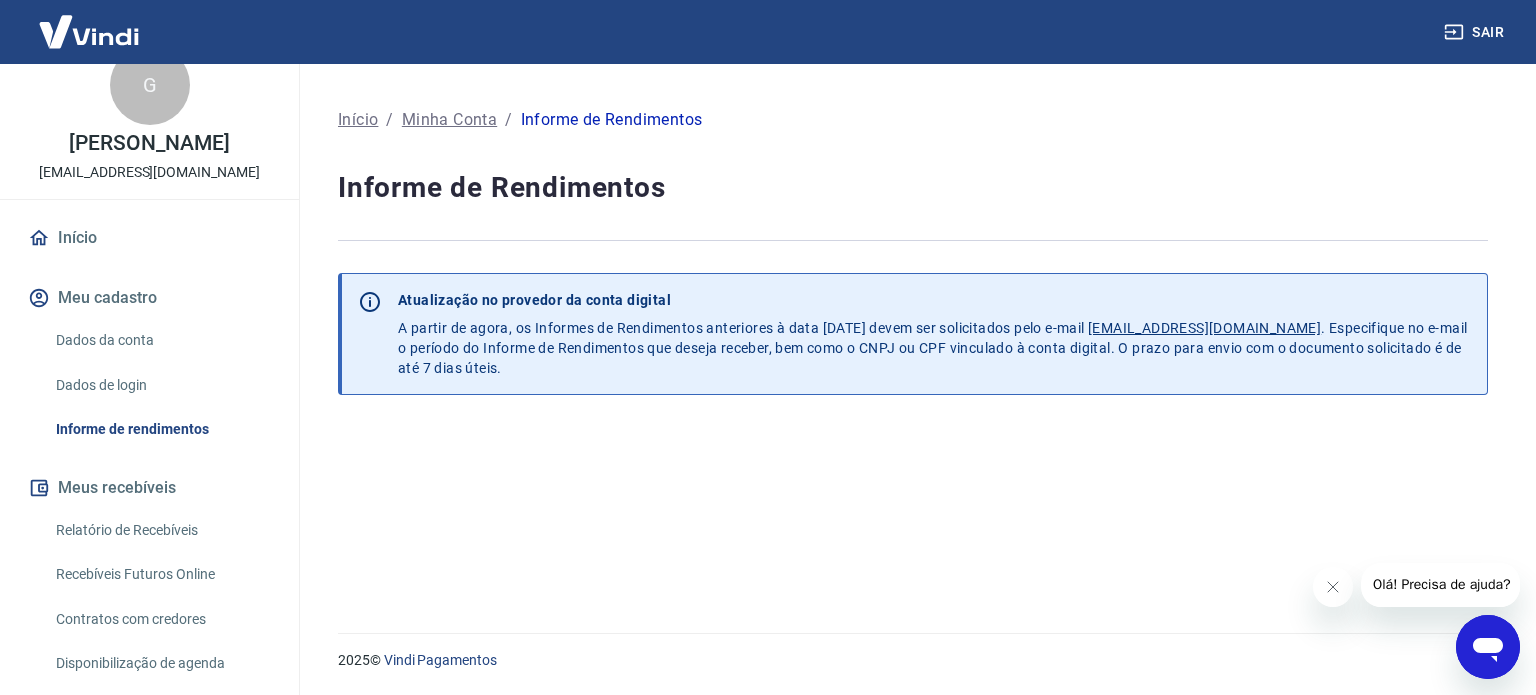 click on "Início Meu cadastro Dados da conta Dados de login Informe de rendimentos Meus recebíveis Relatório de Recebíveis Recebíveis Futuros Online Contratos com credores Disponibilização de agenda Conta Digital Saldo e Extrato Saque Saque automático Conta digital Segurança Fale conosco" at bounding box center [149, 634] 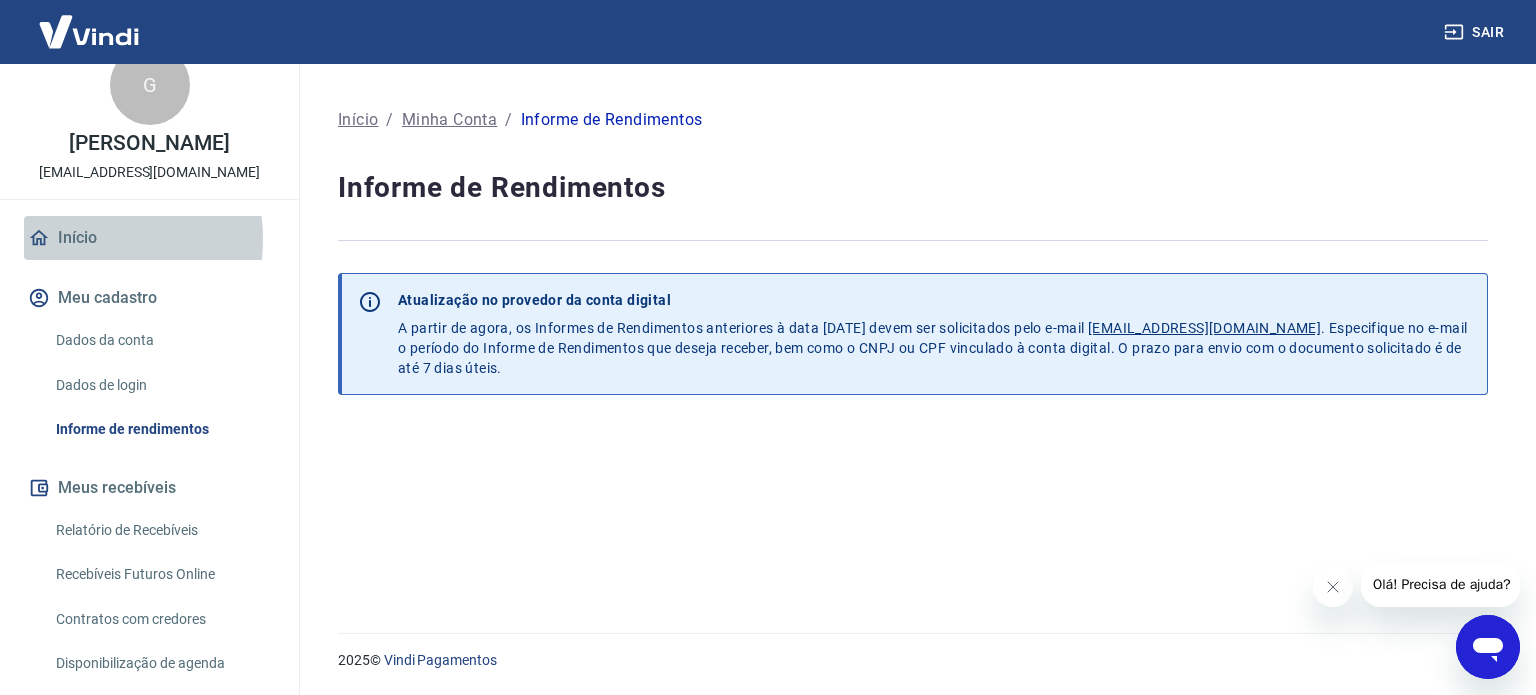 click on "Início" at bounding box center (149, 238) 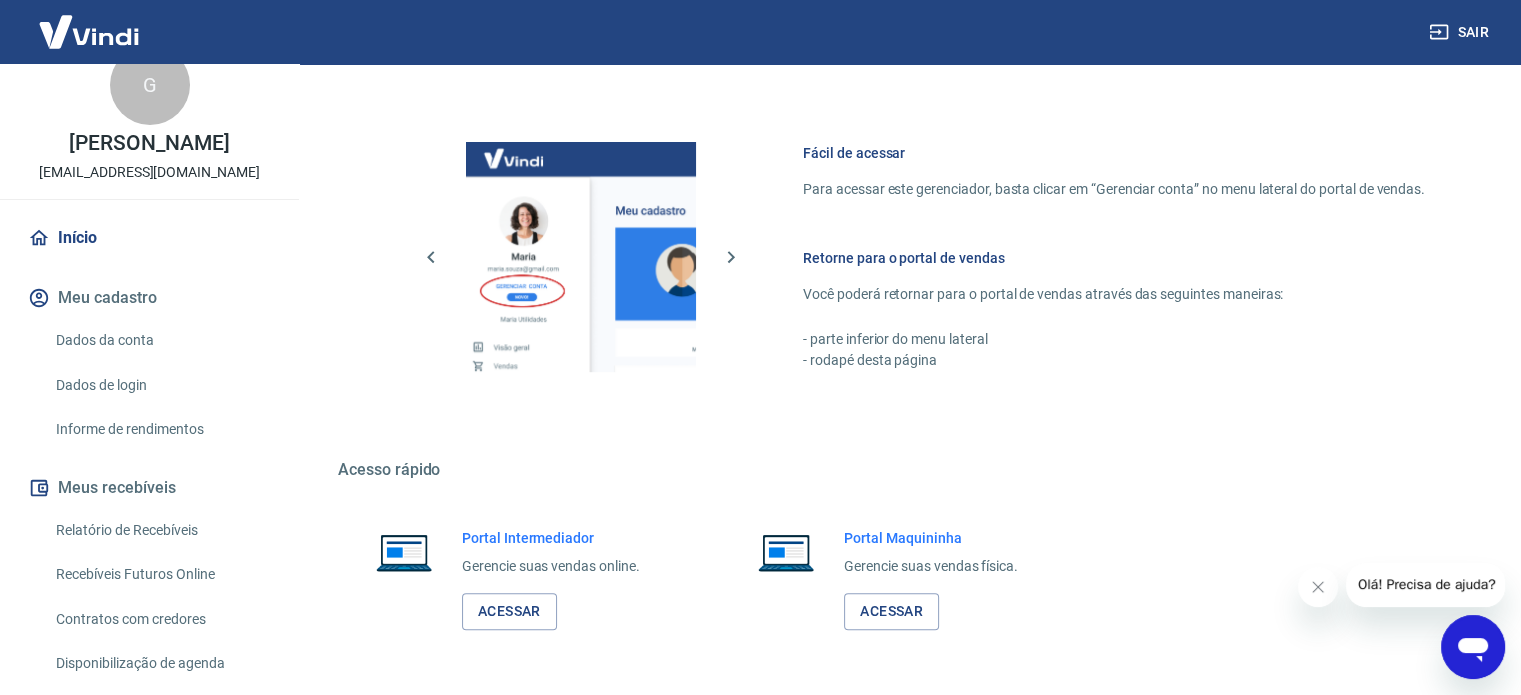 scroll, scrollTop: 1031, scrollLeft: 0, axis: vertical 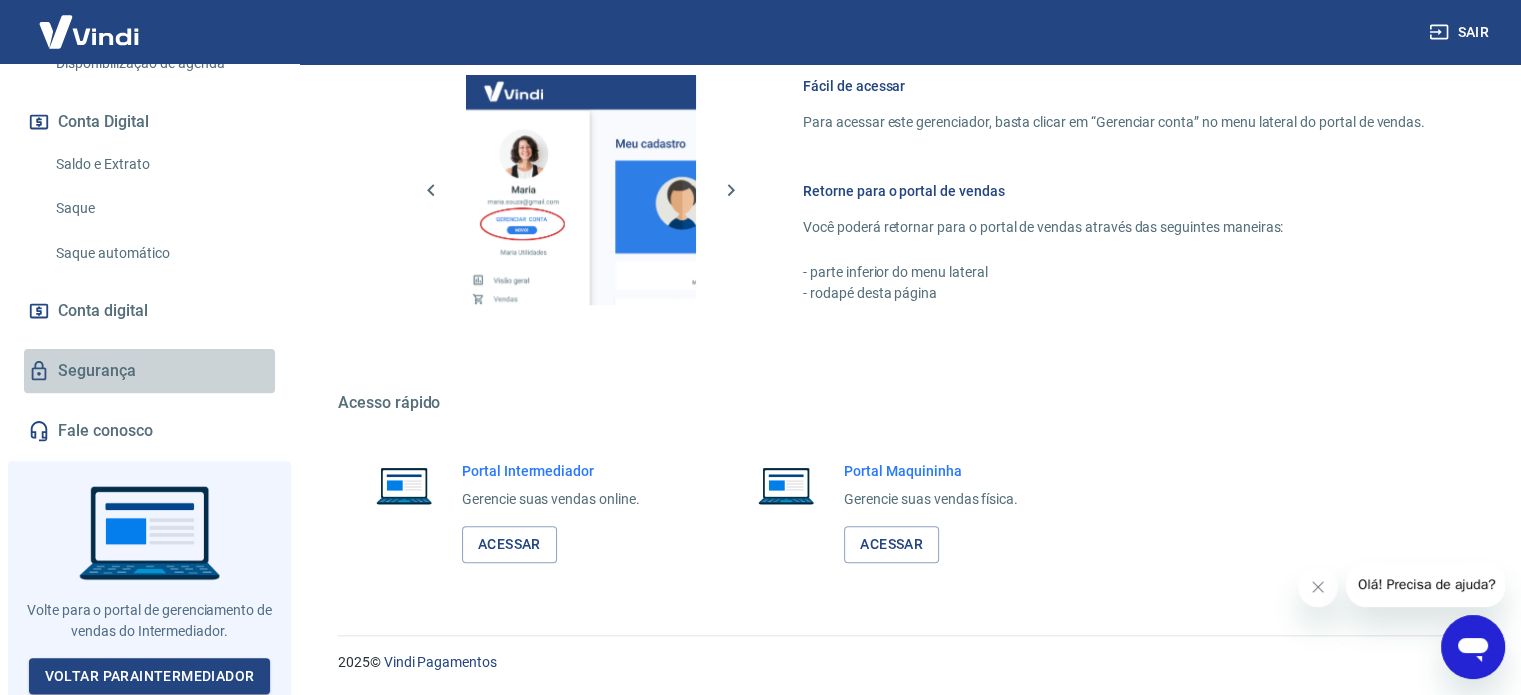 click on "Segurança" at bounding box center [149, 371] 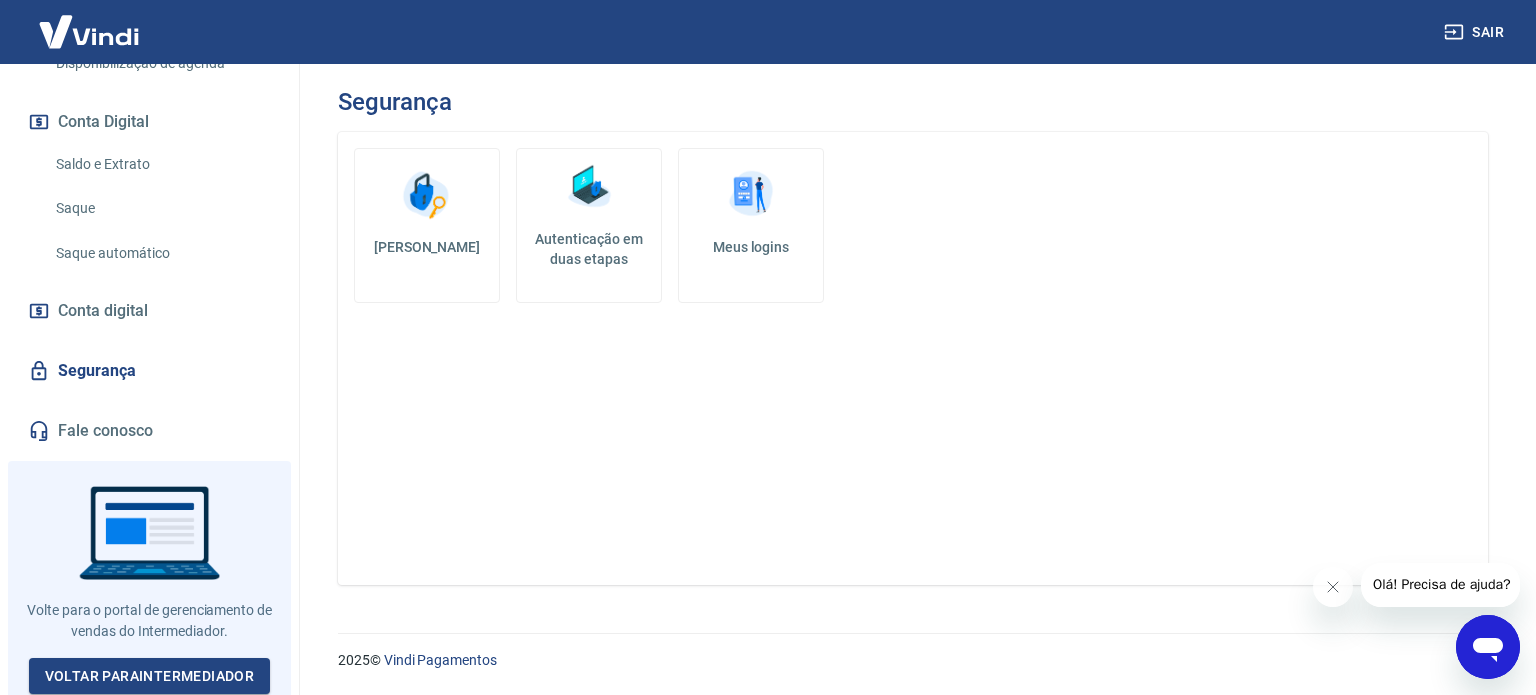 click on "Conta digital" at bounding box center (103, 311) 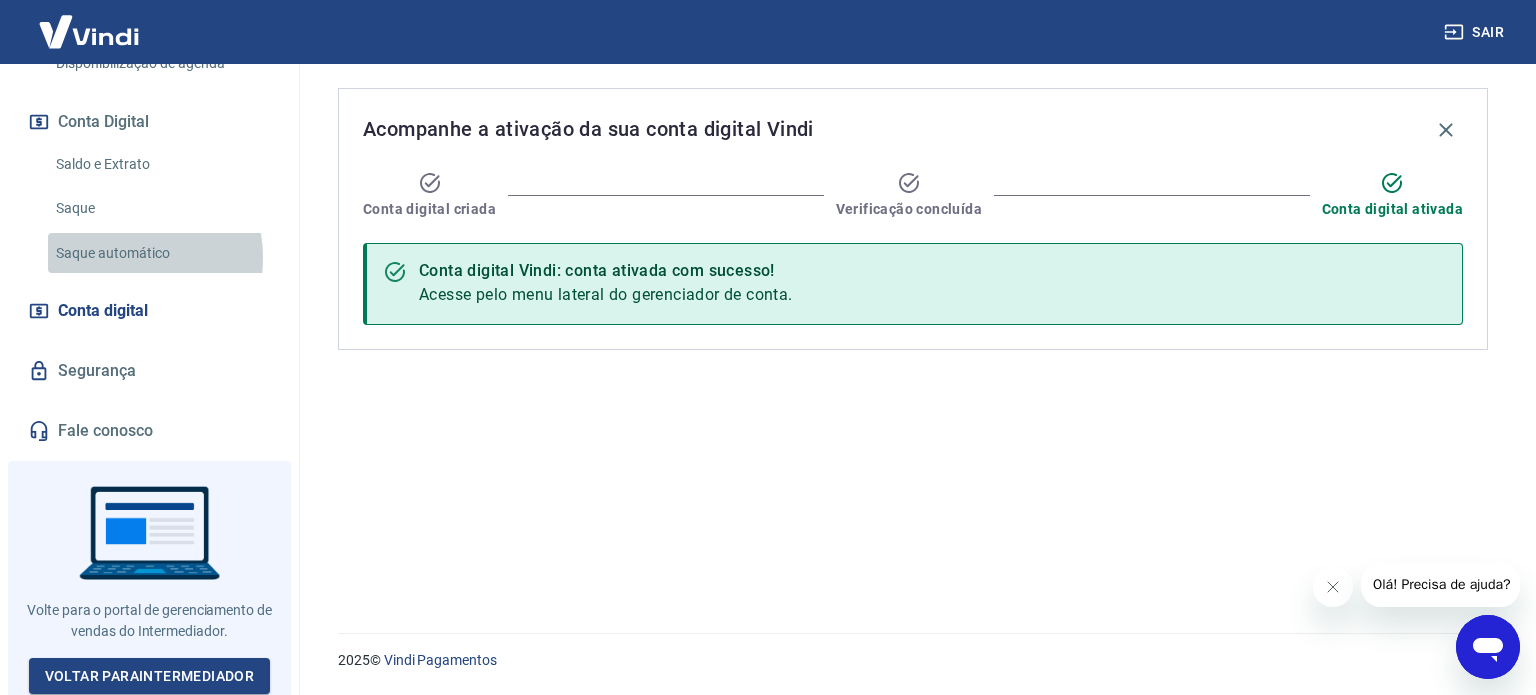 click on "Saque automático" at bounding box center [161, 253] 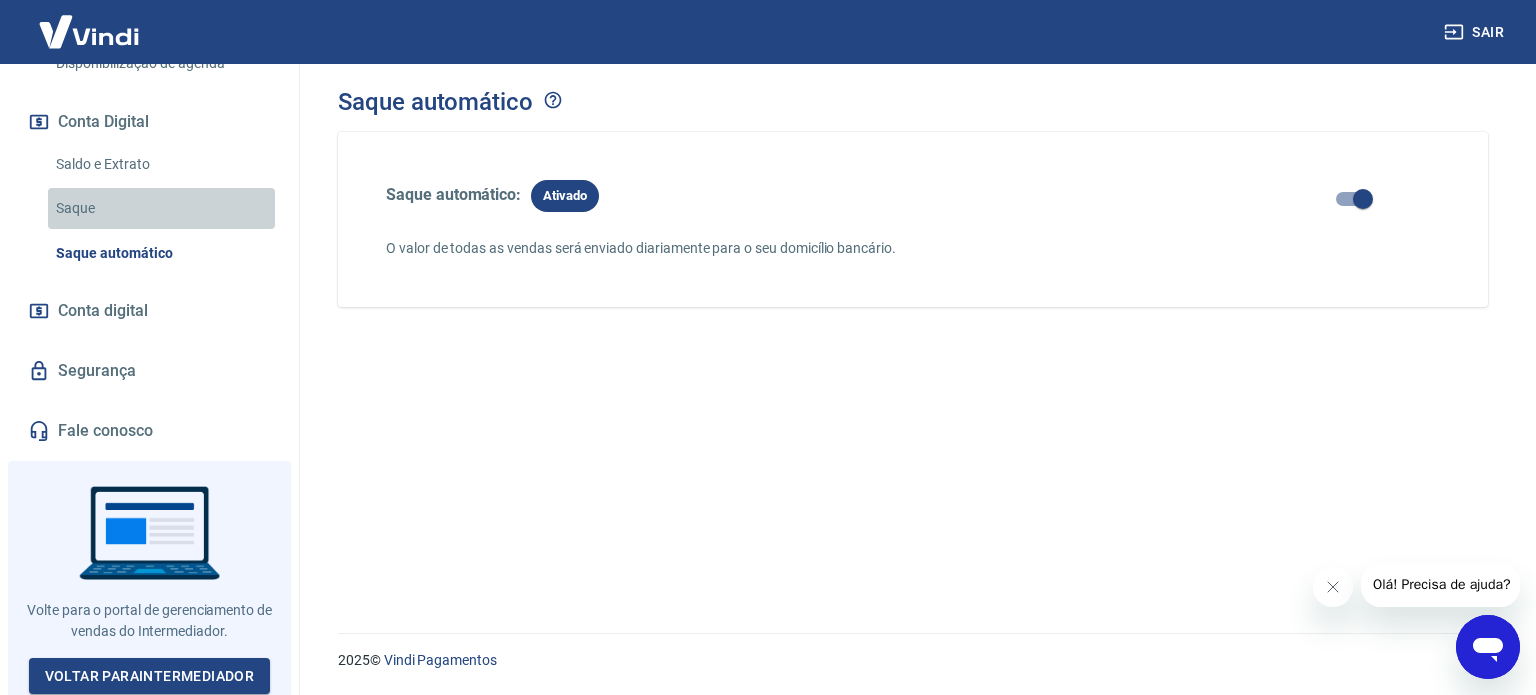 click on "Saque" at bounding box center [161, 208] 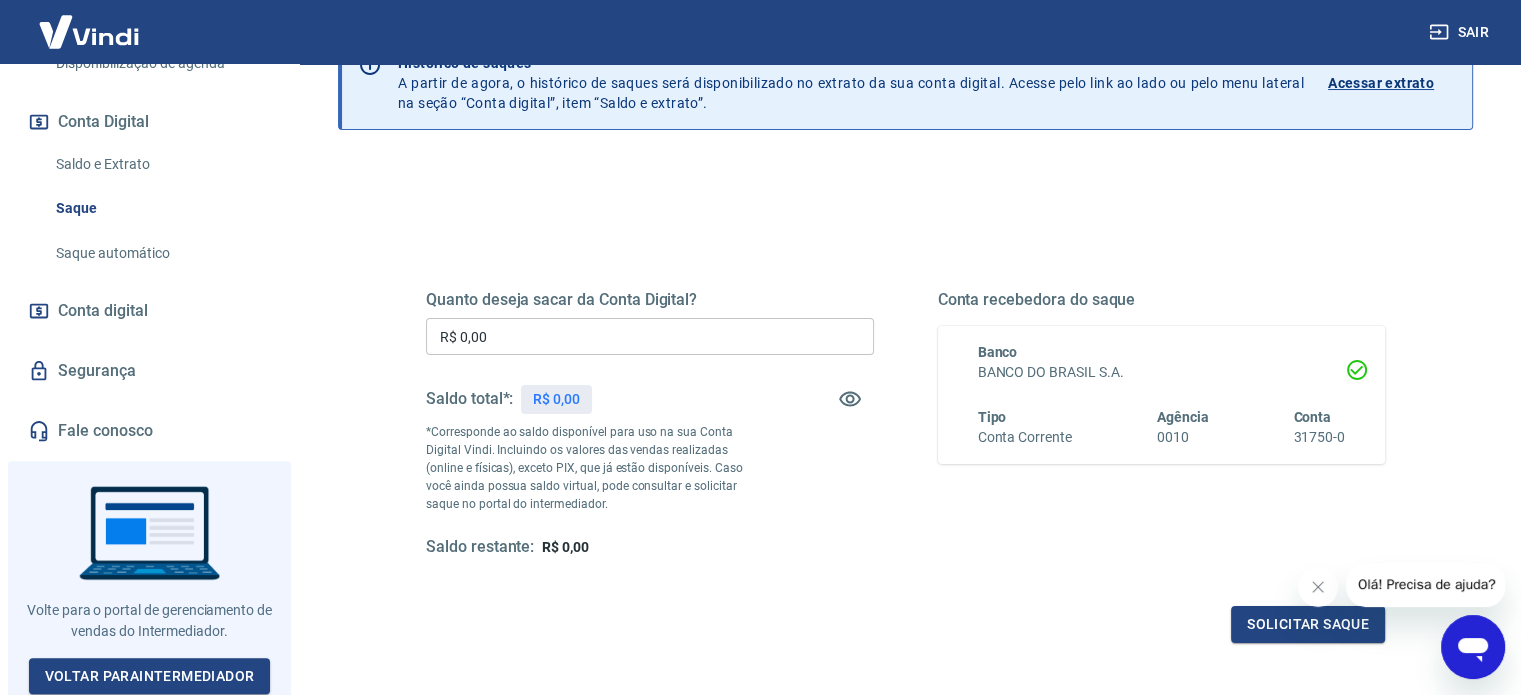 scroll, scrollTop: 0, scrollLeft: 0, axis: both 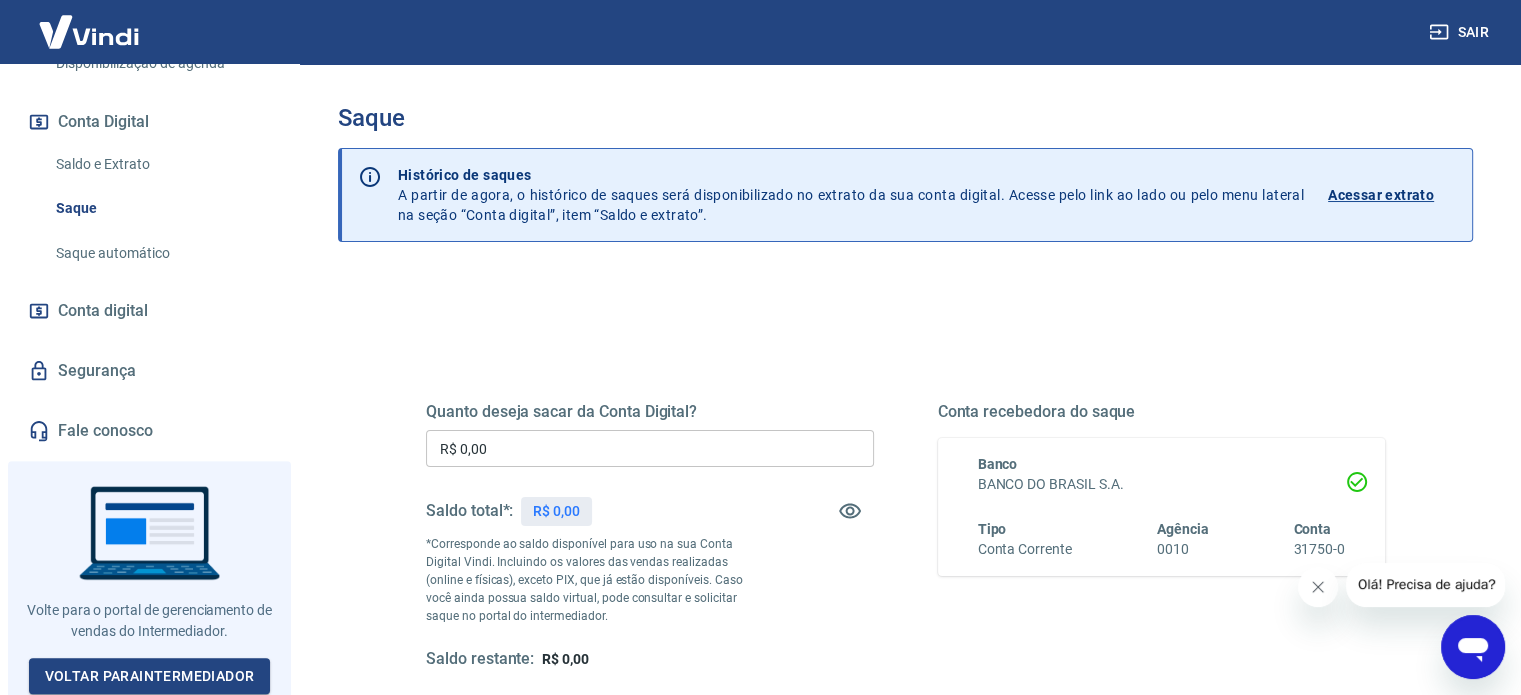 click 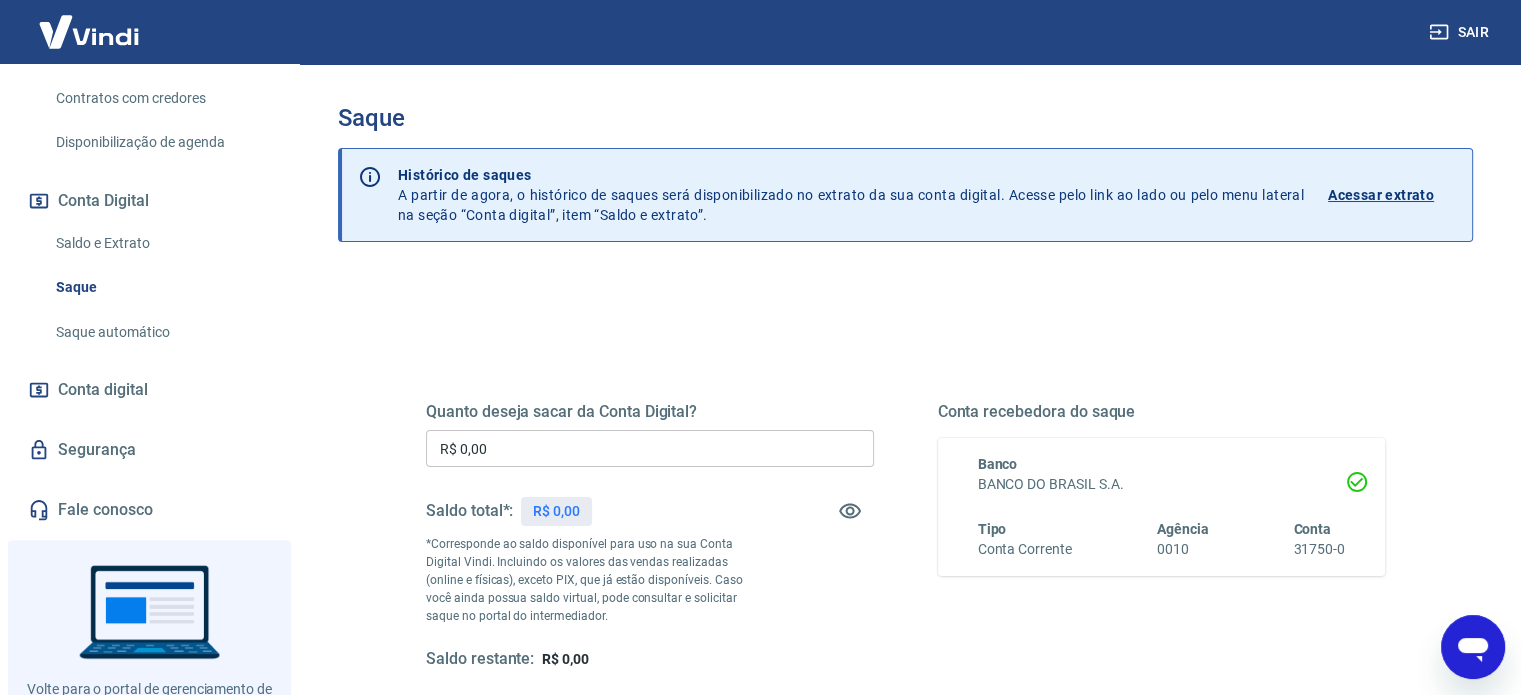 scroll, scrollTop: 435, scrollLeft: 0, axis: vertical 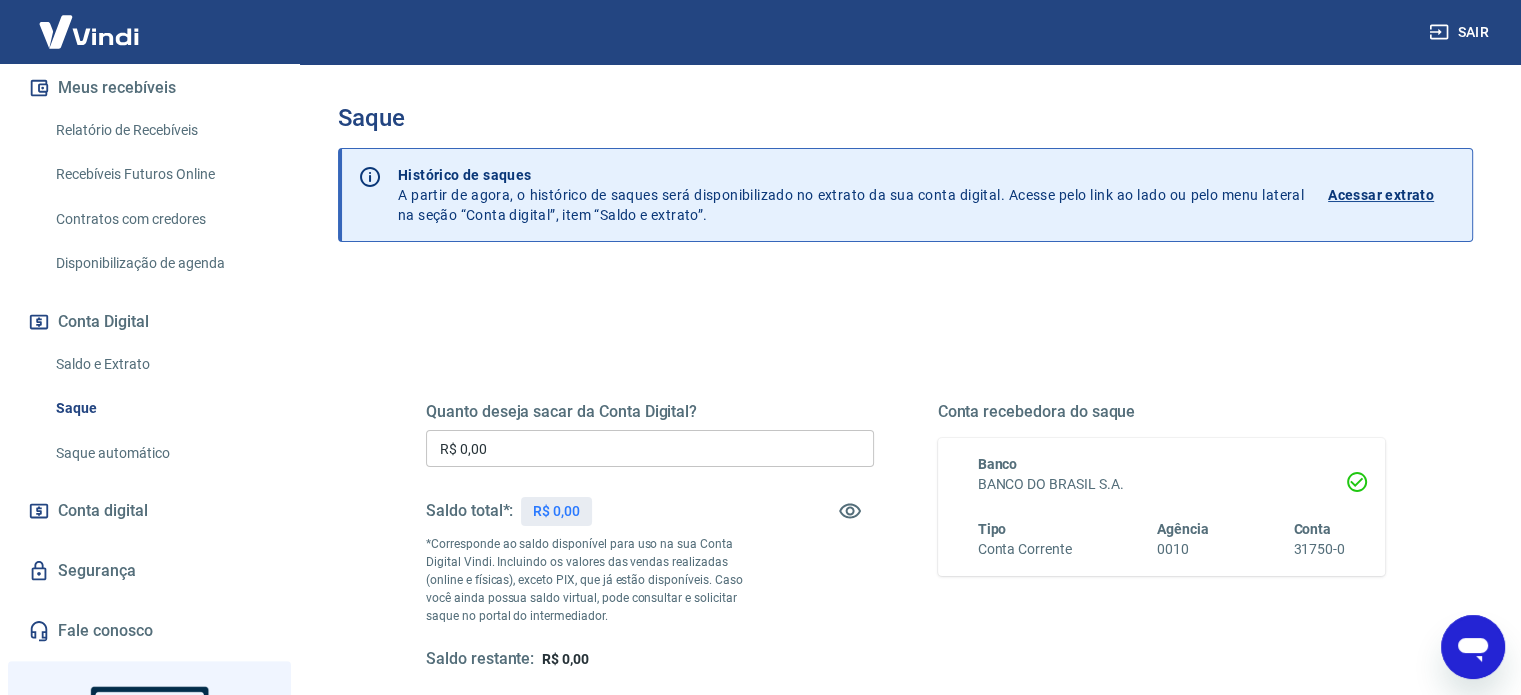 click on "Saldo e Extrato" at bounding box center (161, 364) 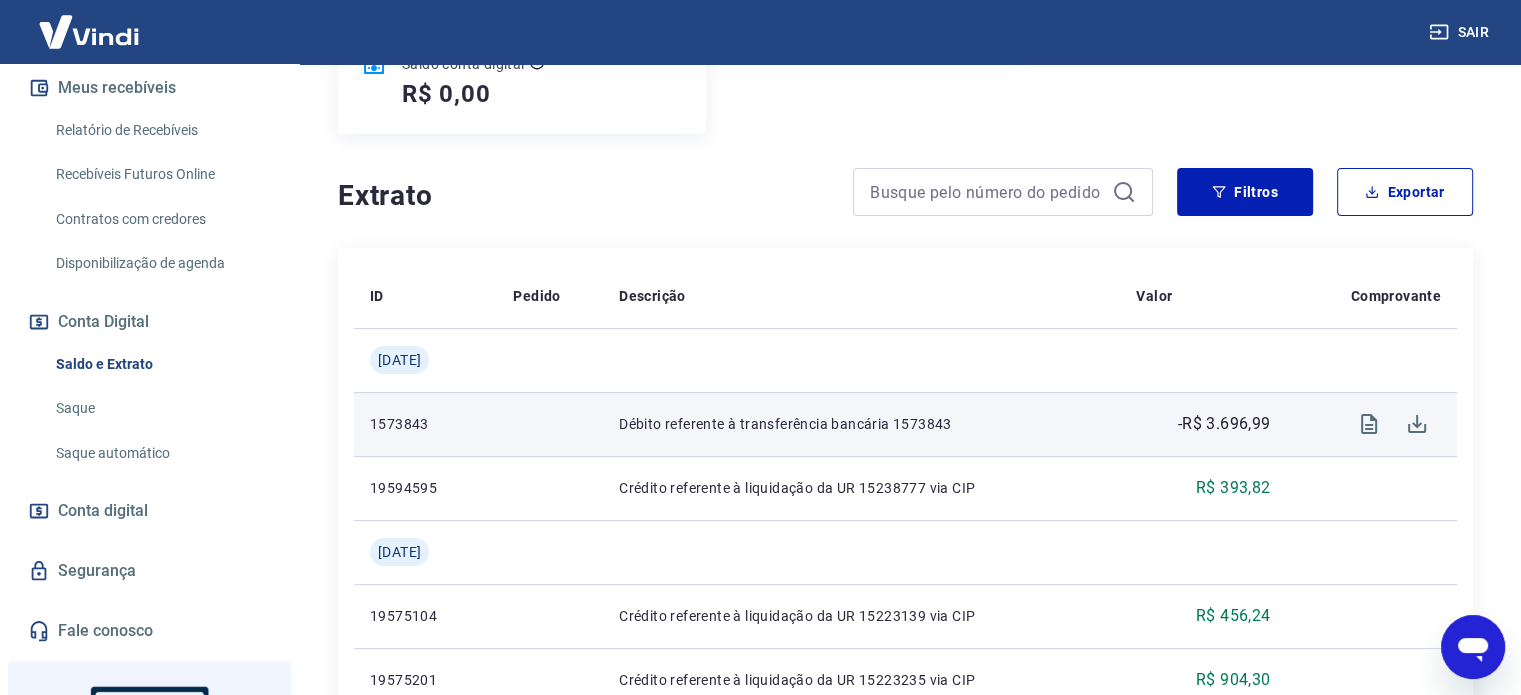scroll, scrollTop: 300, scrollLeft: 0, axis: vertical 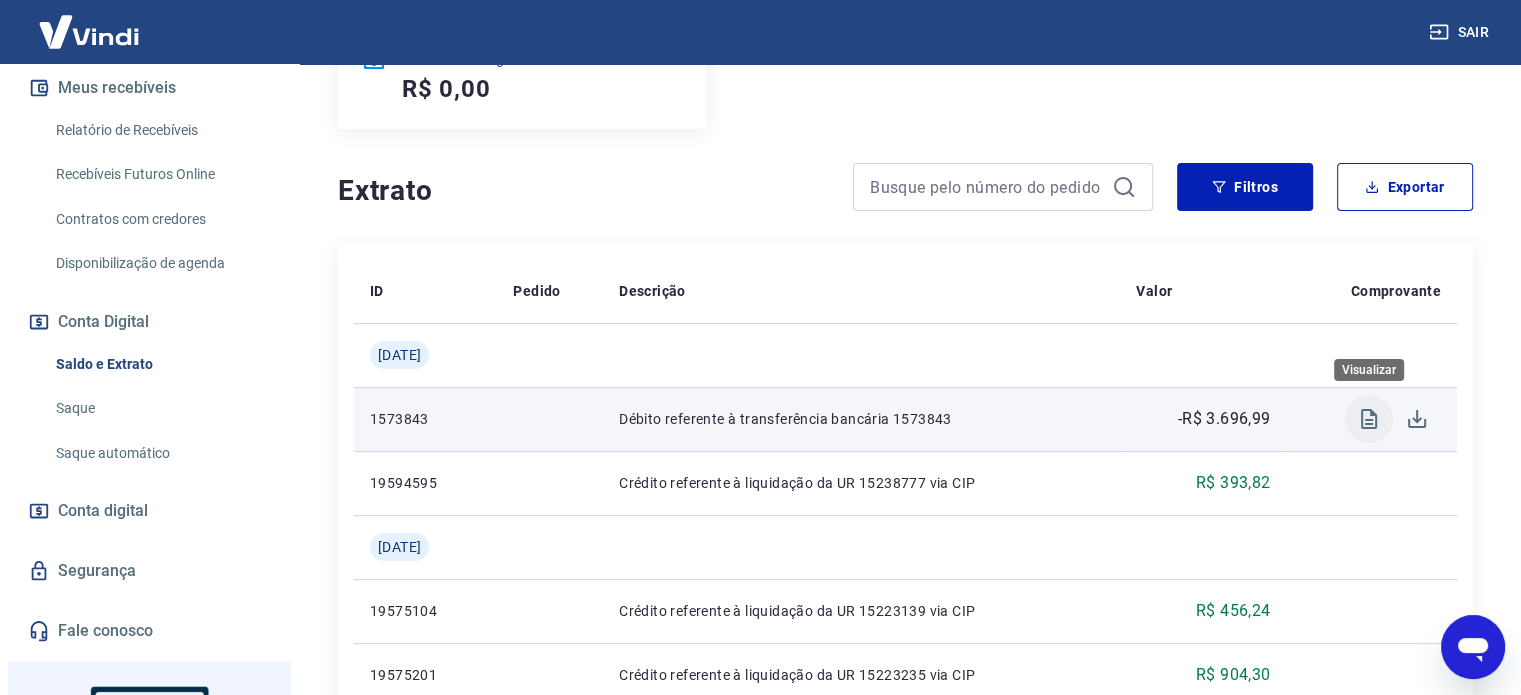 click at bounding box center (1369, 419) 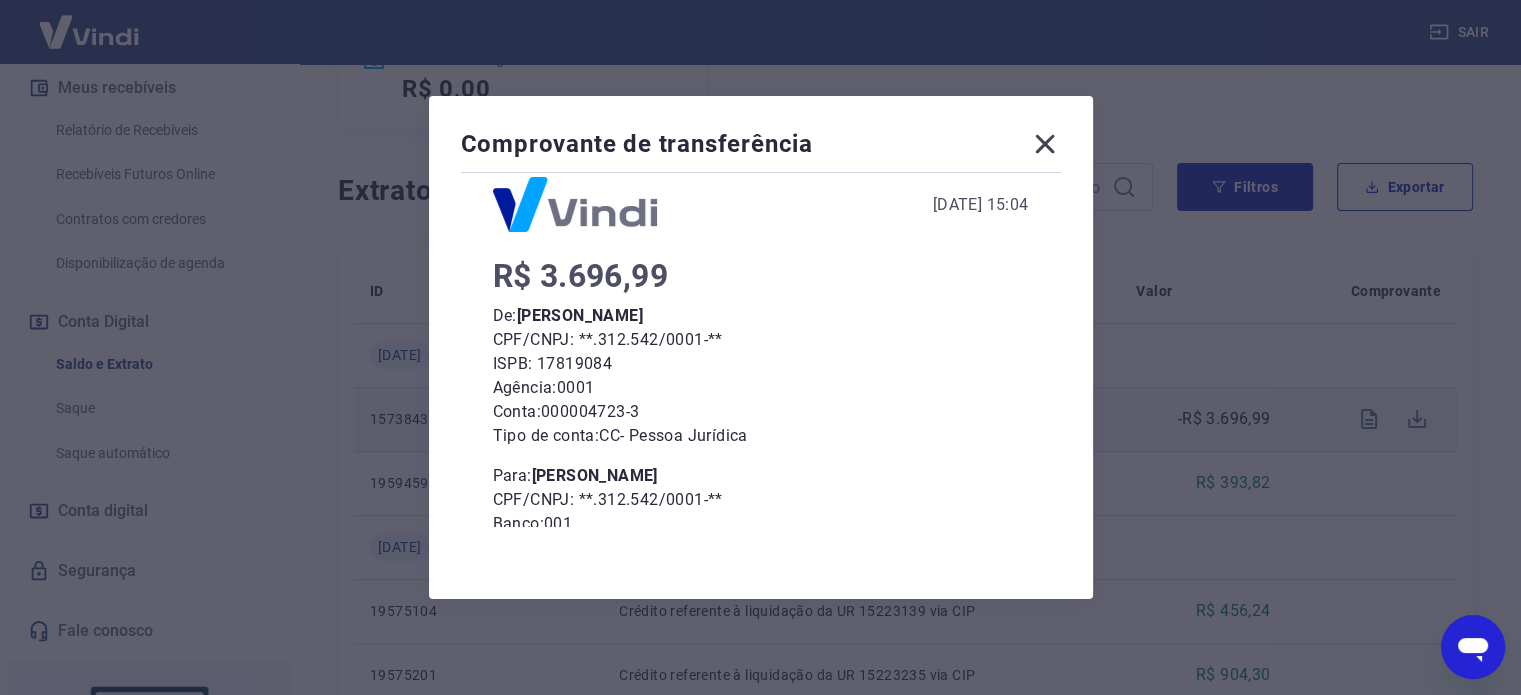 scroll, scrollTop: 184, scrollLeft: 0, axis: vertical 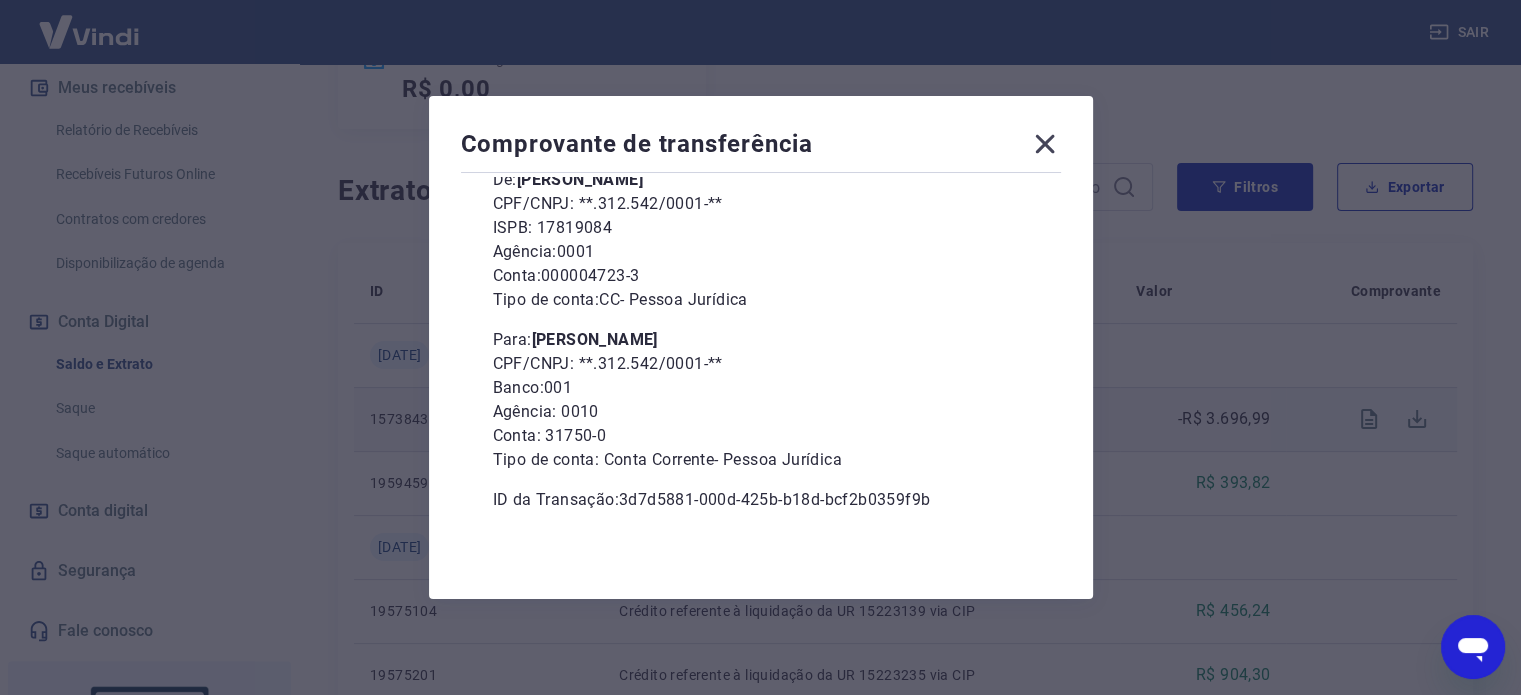 click 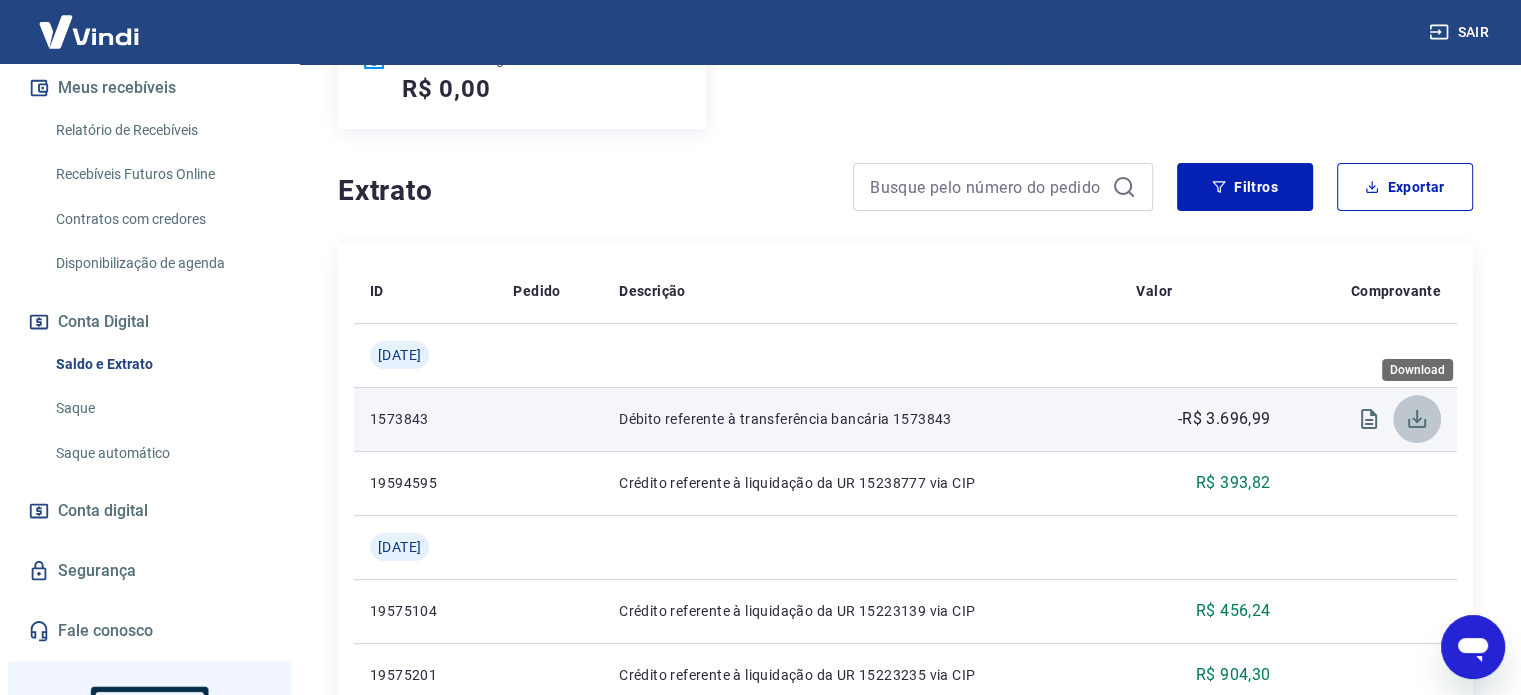 click 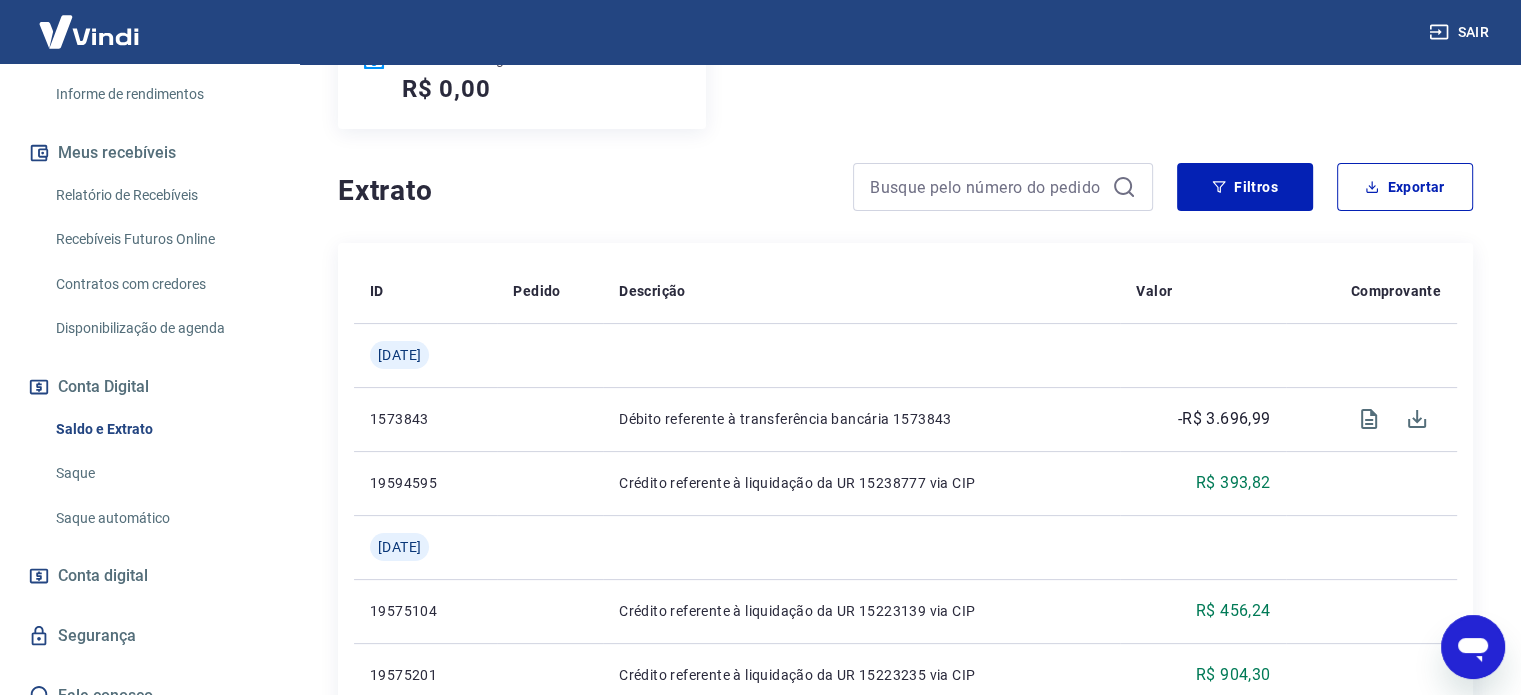 scroll, scrollTop: 335, scrollLeft: 0, axis: vertical 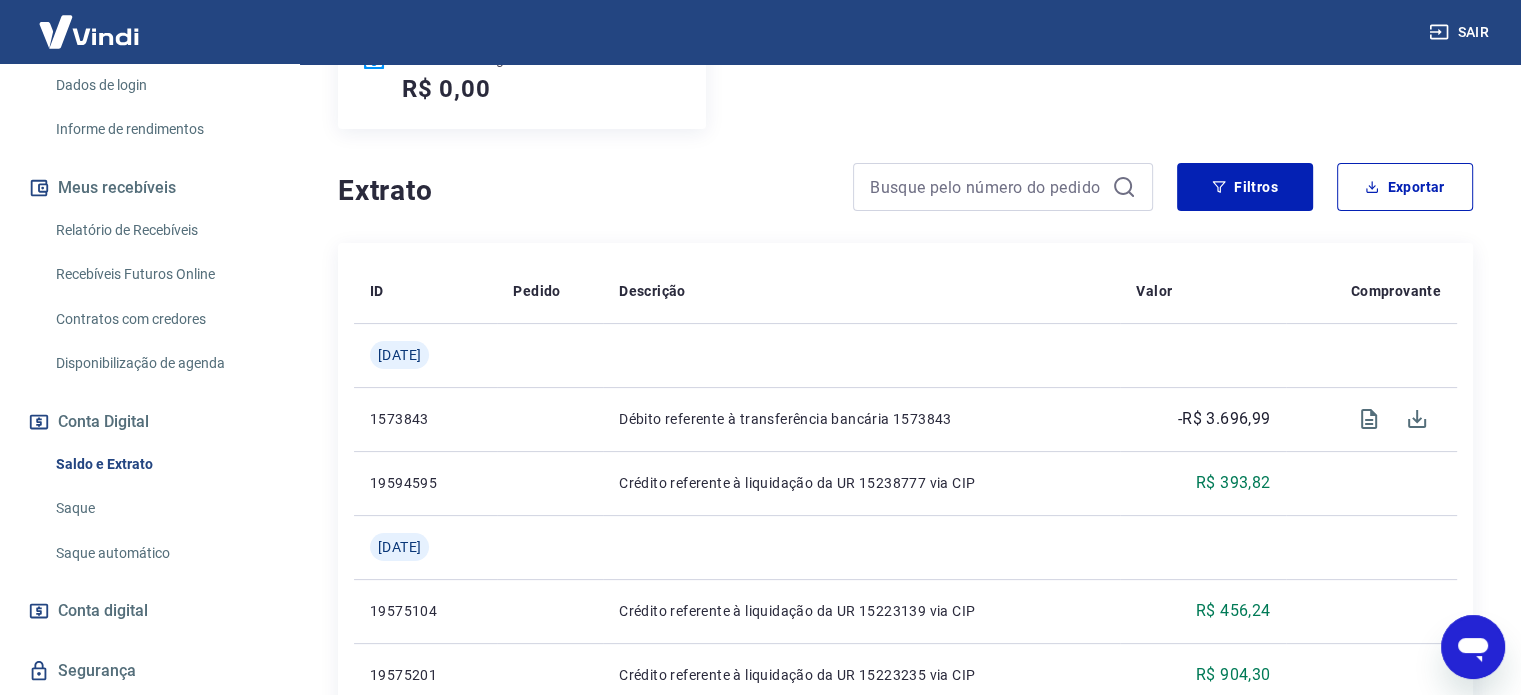 click on "Disponibilização de agenda" at bounding box center (161, 363) 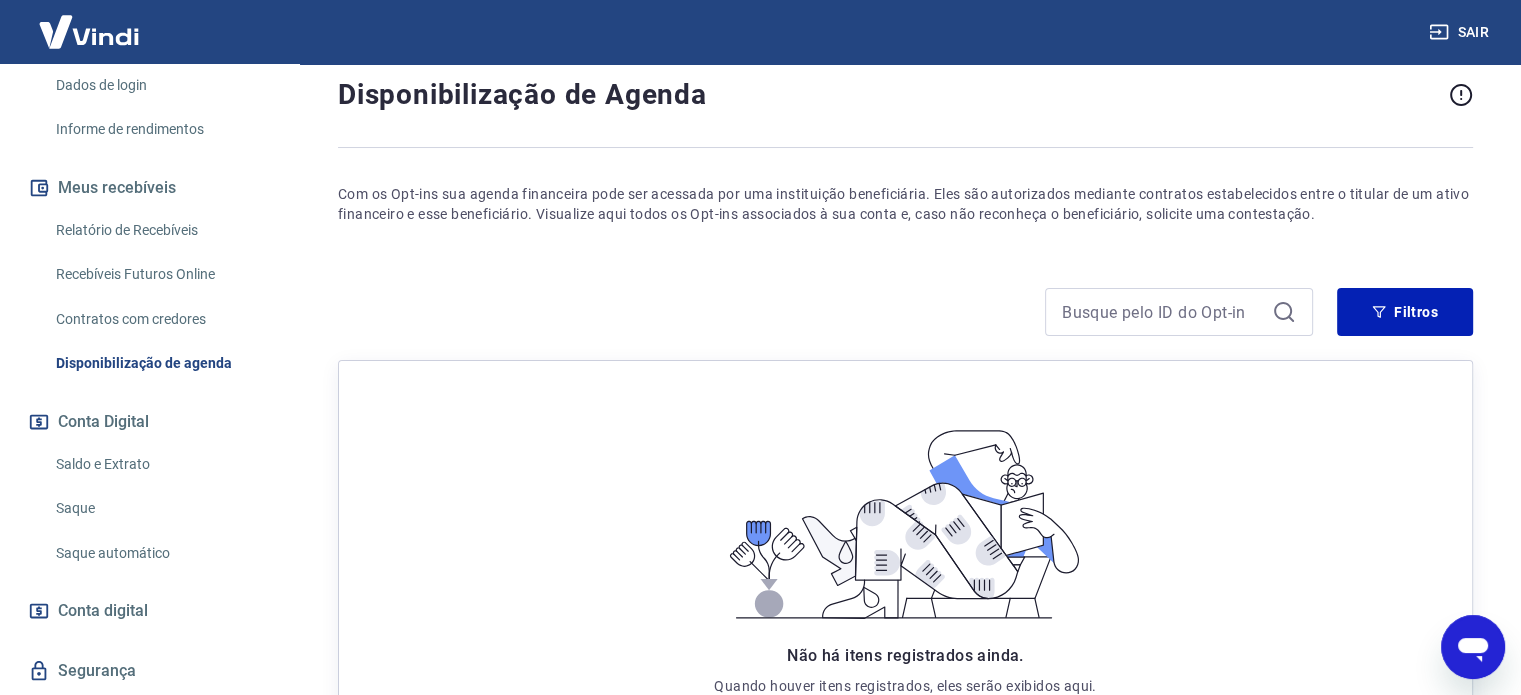 scroll, scrollTop: 0, scrollLeft: 0, axis: both 